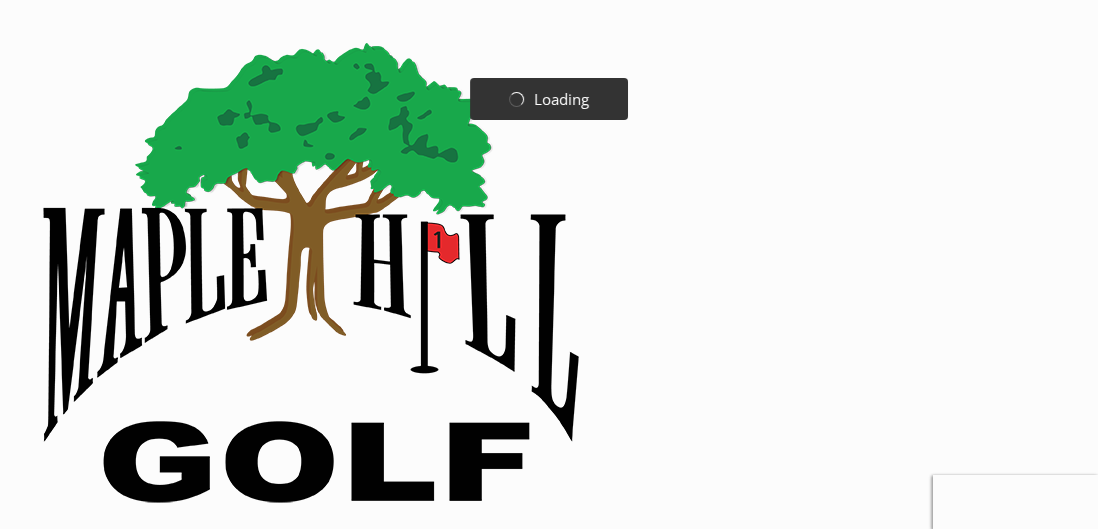 scroll, scrollTop: 0, scrollLeft: 0, axis: both 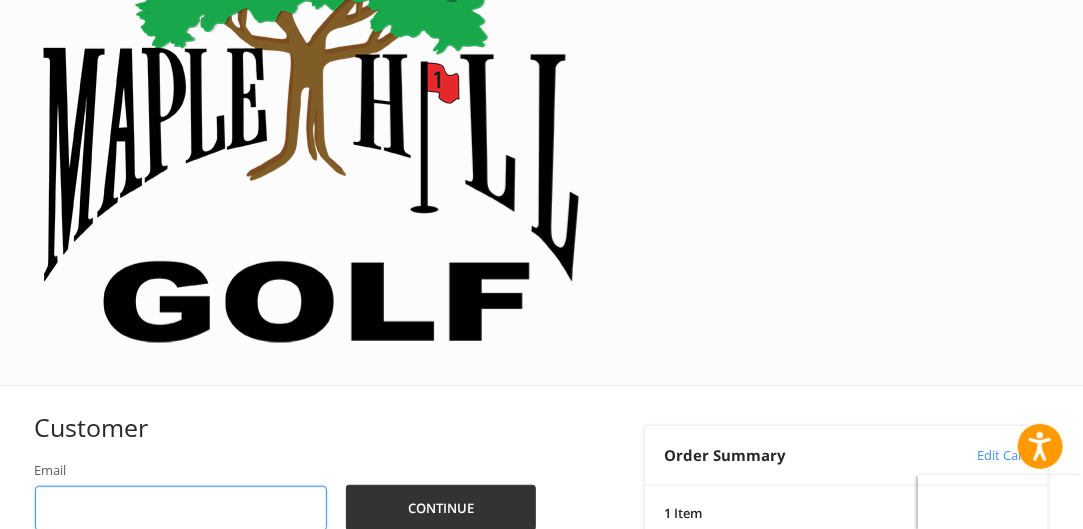 click on "Email" at bounding box center (181, 508) 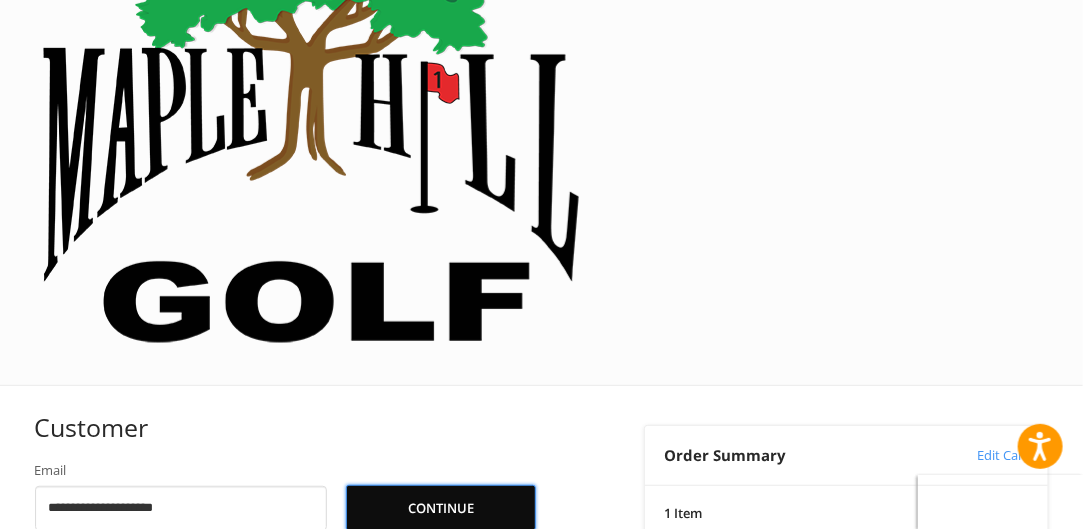 click on "Continue" at bounding box center (440, 508) 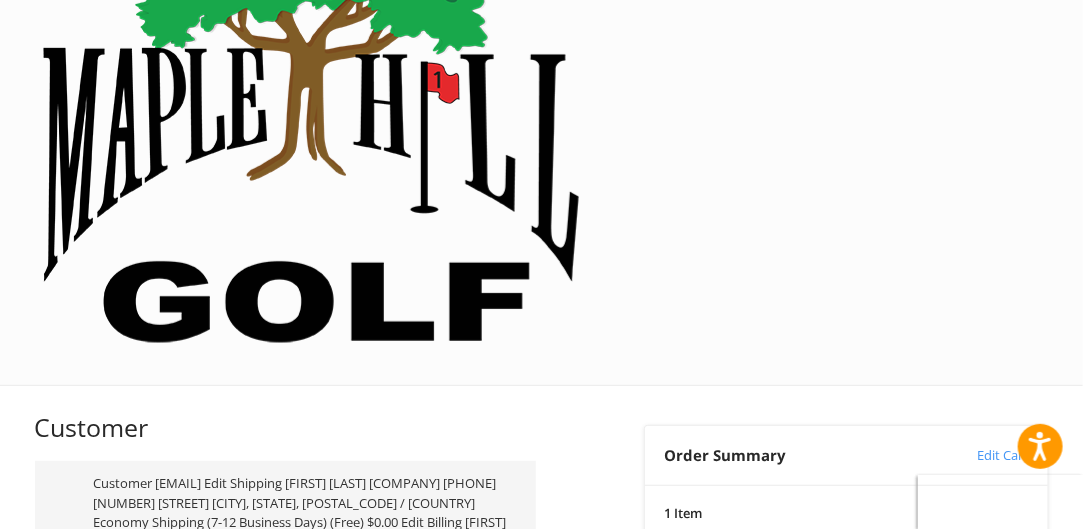 click on "Sign In" at bounding box center (89, 801) 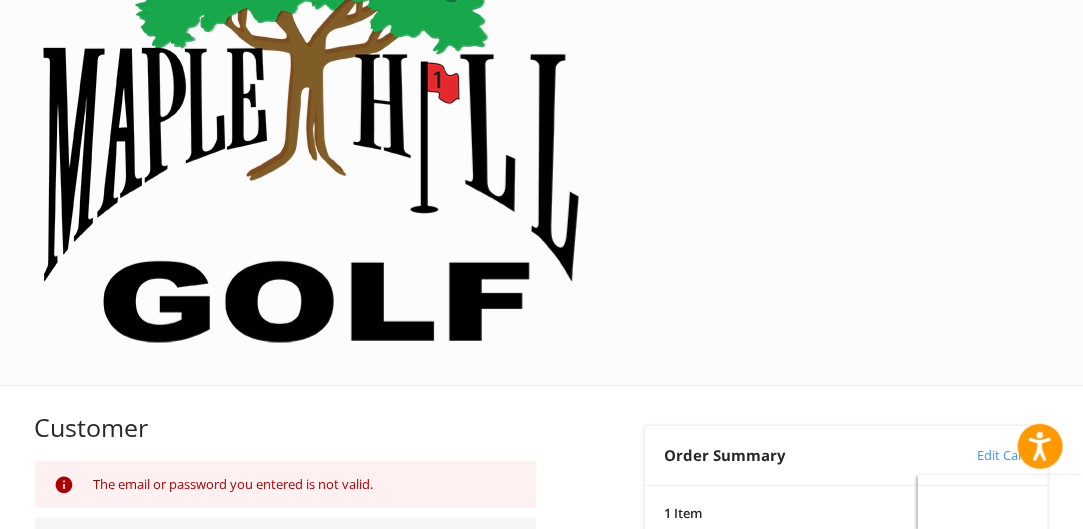 click on "Continue as guest" at bounding box center (245, 858) 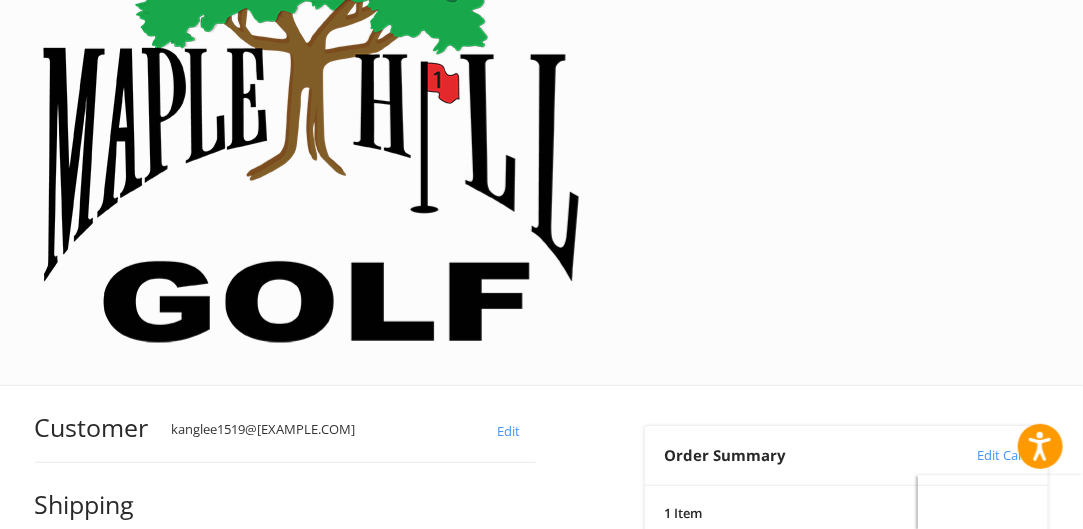 scroll, scrollTop: 130, scrollLeft: 0, axis: vertical 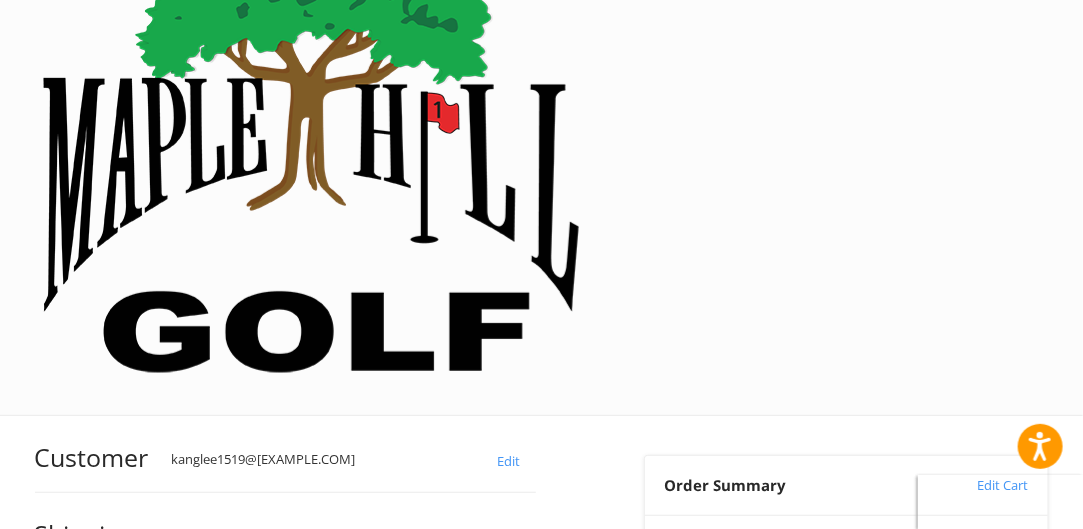 click on "First Name" at bounding box center [155, 647] 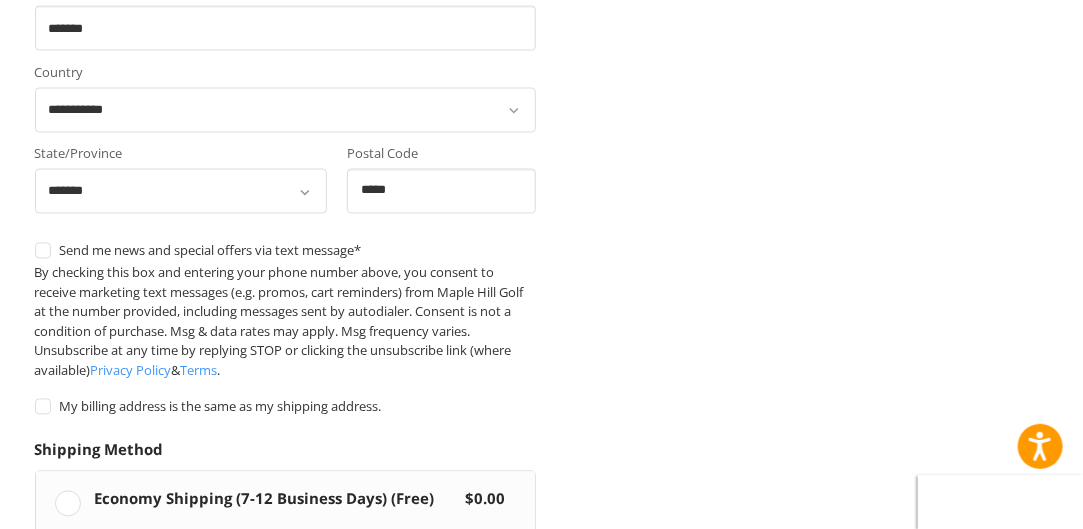 scroll, scrollTop: 1162, scrollLeft: 0, axis: vertical 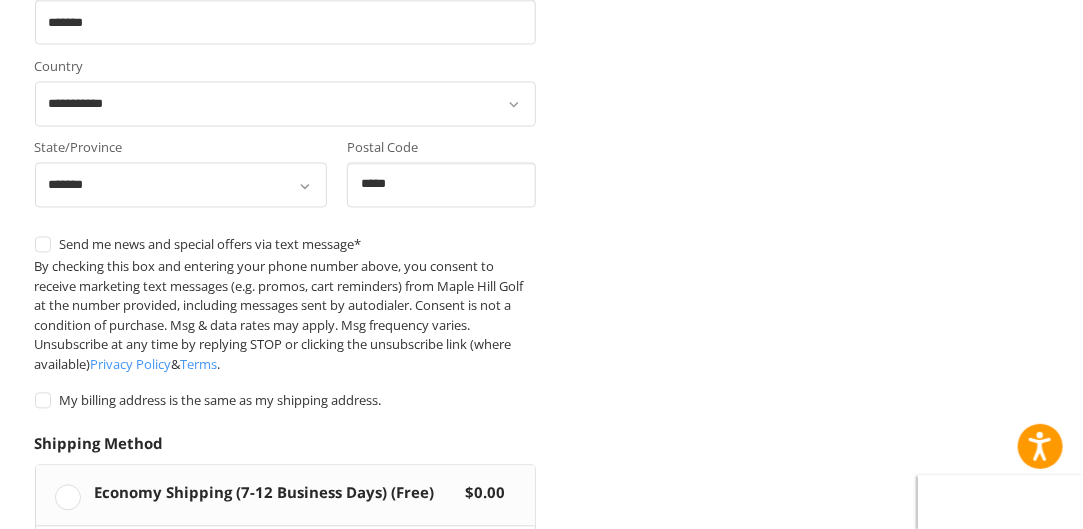 click on "Continue" at bounding box center (98, 696) 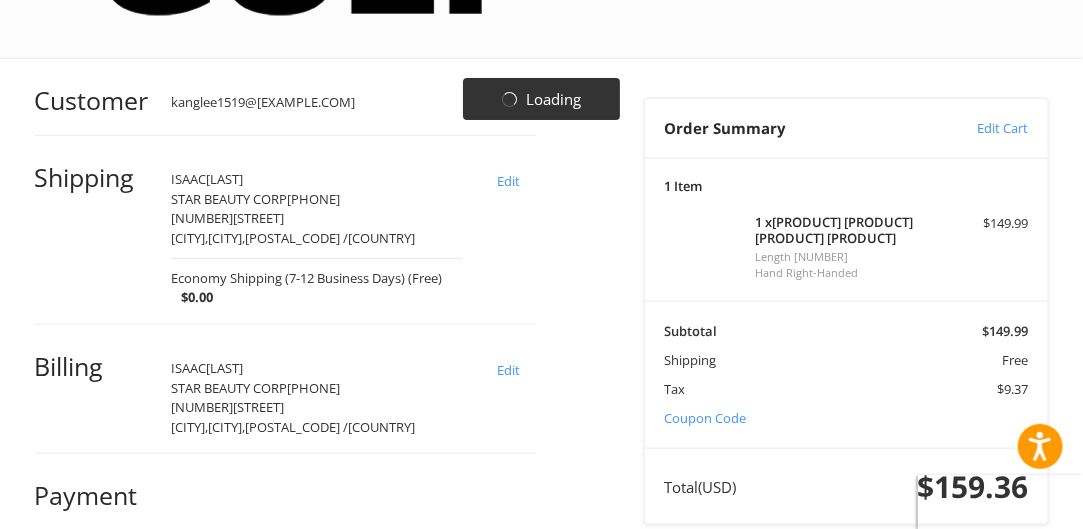 scroll, scrollTop: 466, scrollLeft: 0, axis: vertical 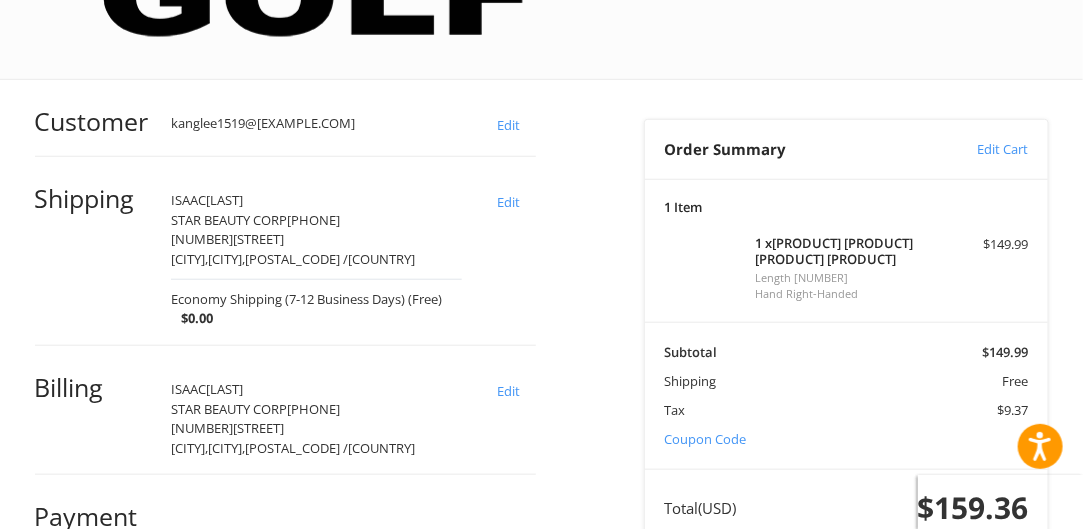 click on "Customer [EMAIL] Edit Shipping [FIRST] [LAST] [COMPANY] [PHONE] [NUMBER] [STREET] [CITY], [STATE], [POSTAL_CODE] / [COUNTRY] Economy Shipping (7-12 Business Days) (Free) $0.00 Edit Billing [FIRST] [LAST] [COMPANY] [PHONE] [NUMBER] [STREET] [CITY], [STATE], [POSTAL_CODE] / [COUNTRY] Edit Payment Payment Methods Authorize.net Authorize.net Visa Master Amex Discover Diners Club JCB Credit card Credit Card Number Expiration Name on Card CVV Pay Later Redeemable Payments Coupon Code Place Order" at bounding box center (324, 629) 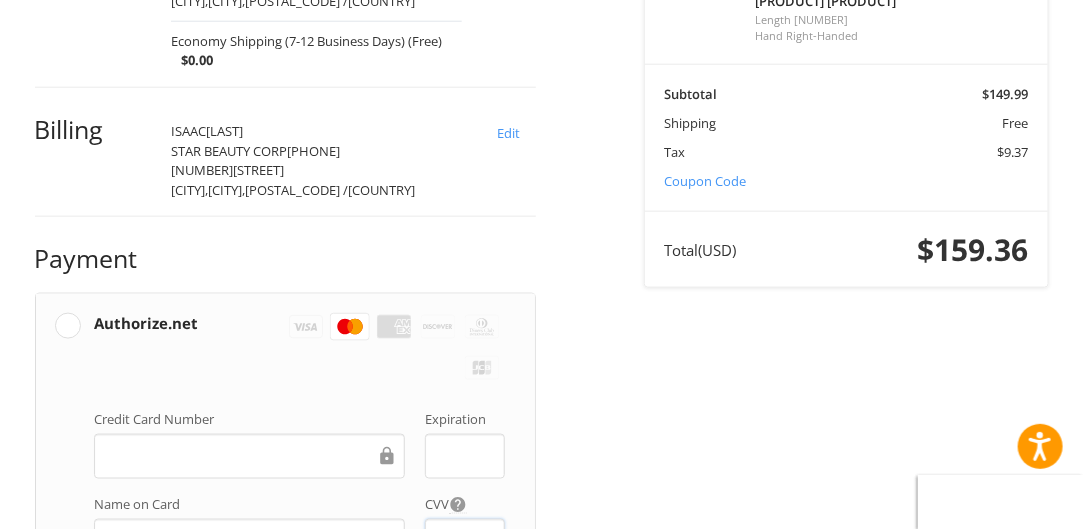 scroll, scrollTop: 750, scrollLeft: 0, axis: vertical 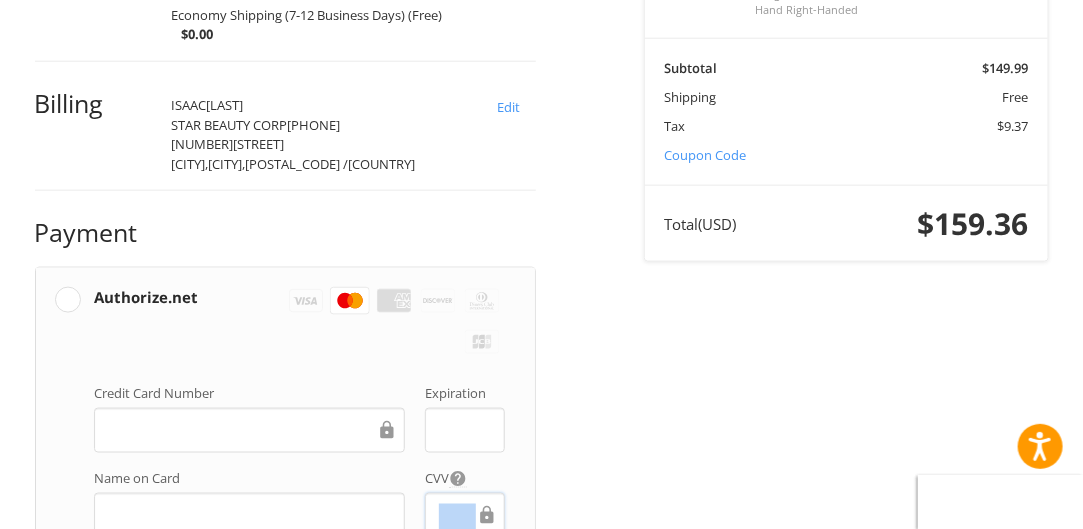 click on "Place Order" at bounding box center [285, 866] 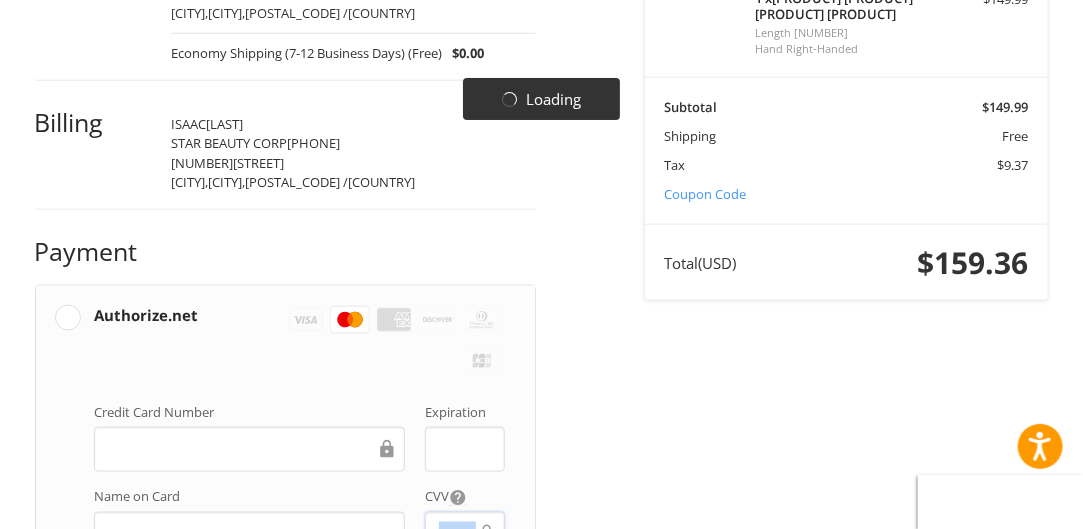 scroll, scrollTop: 750, scrollLeft: 0, axis: vertical 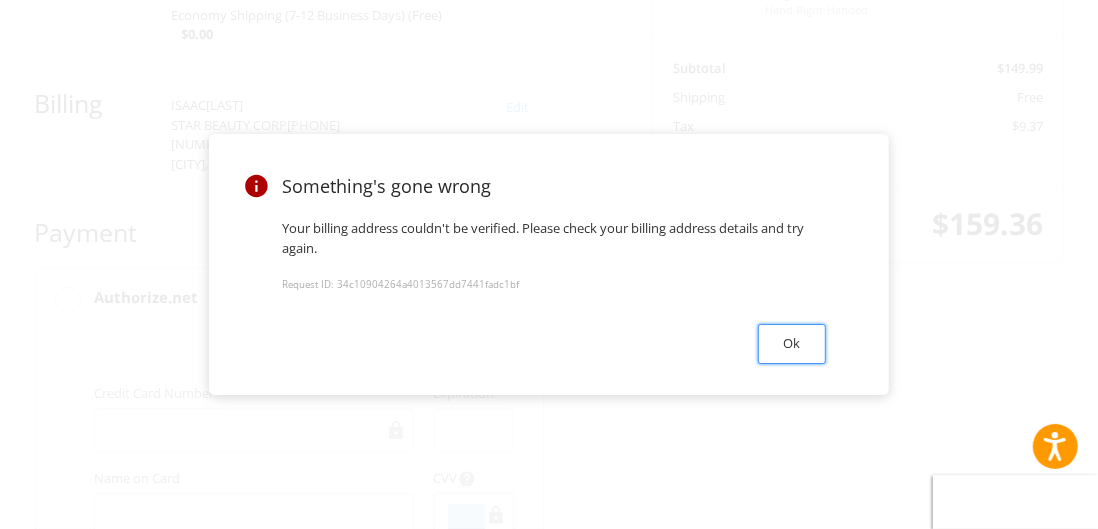 click on "Ok" at bounding box center (792, 343) 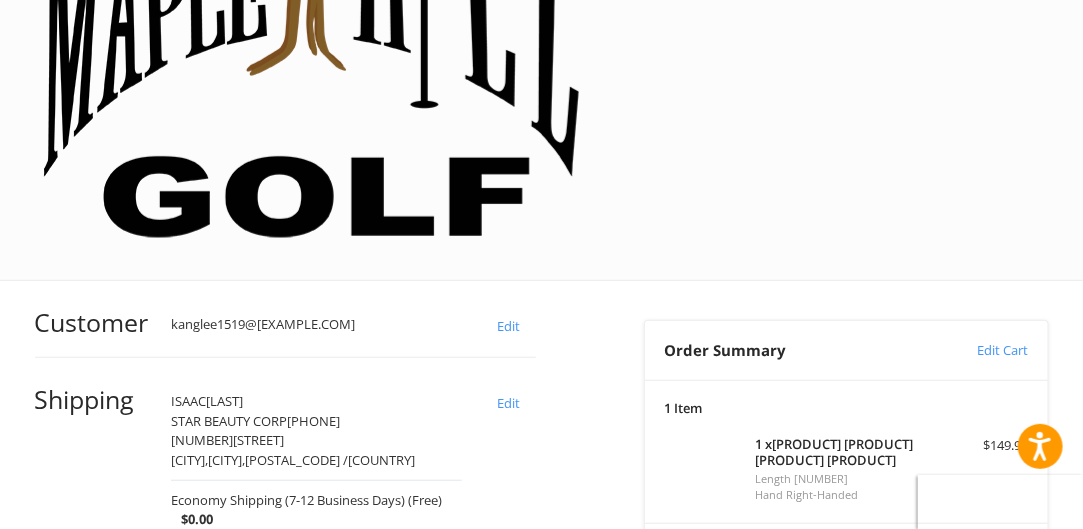 scroll, scrollTop: 250, scrollLeft: 0, axis: vertical 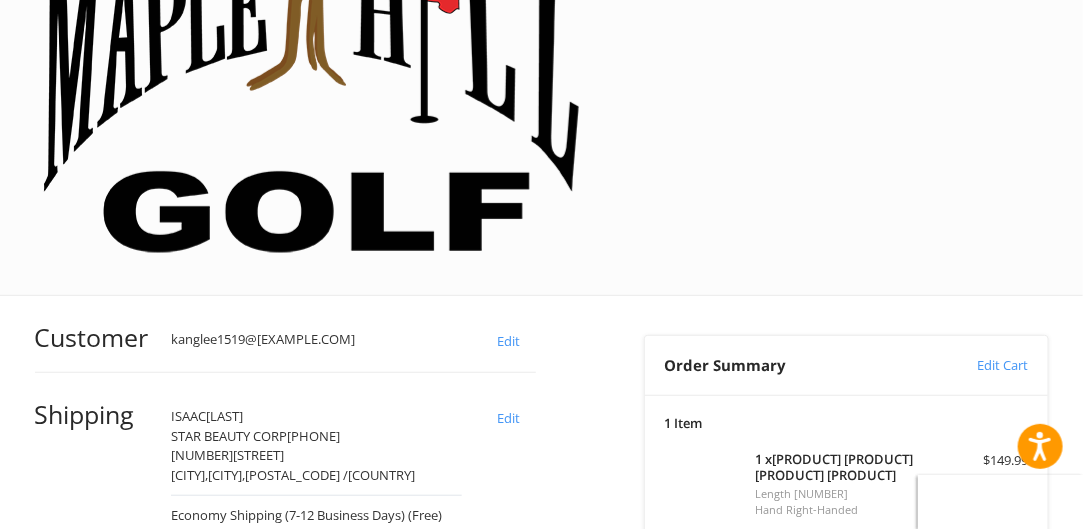 click on "Edit" at bounding box center (509, 606) 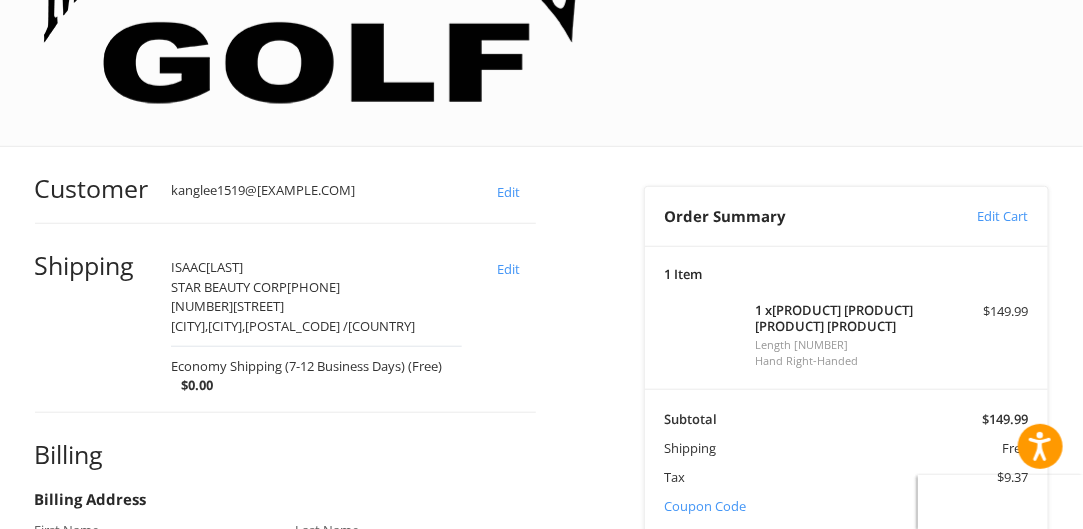 scroll, scrollTop: 400, scrollLeft: 0, axis: vertical 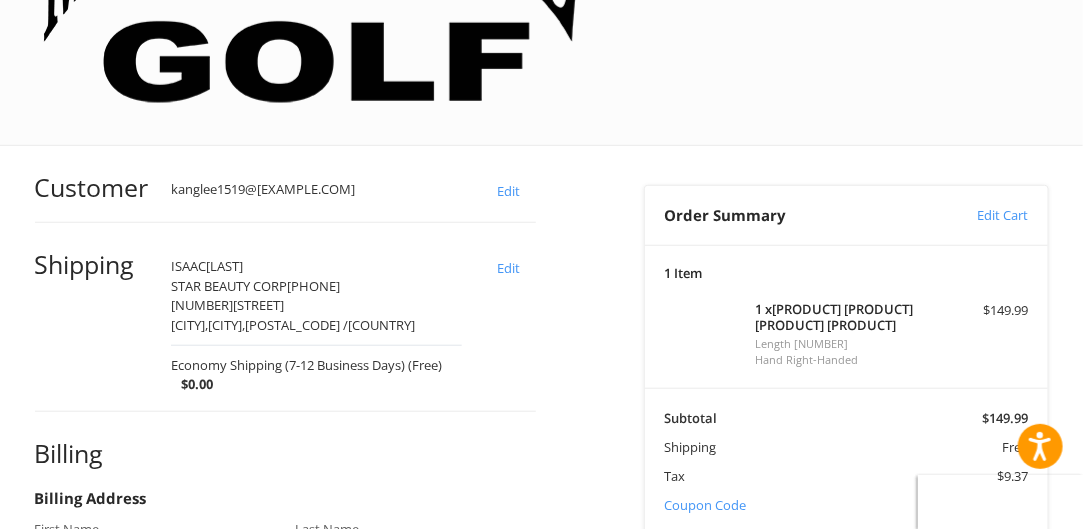 click on "*****" at bounding box center (155, 566) 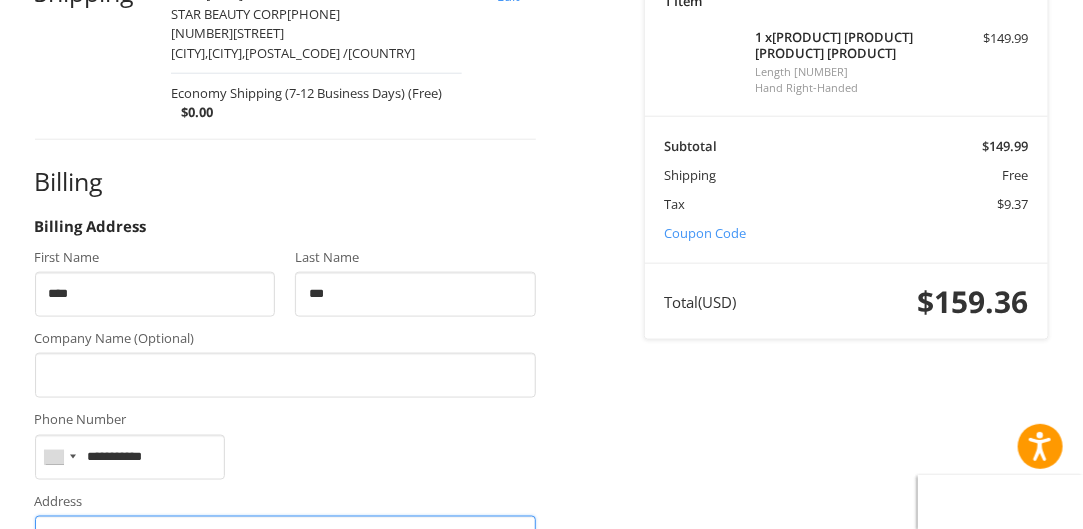 scroll, scrollTop: 700, scrollLeft: 0, axis: vertical 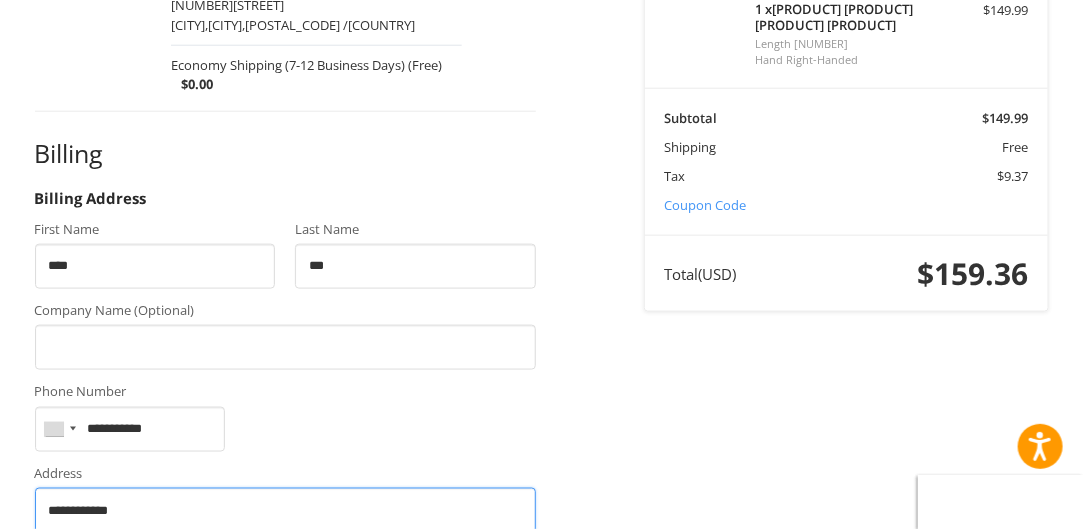 type on "**********" 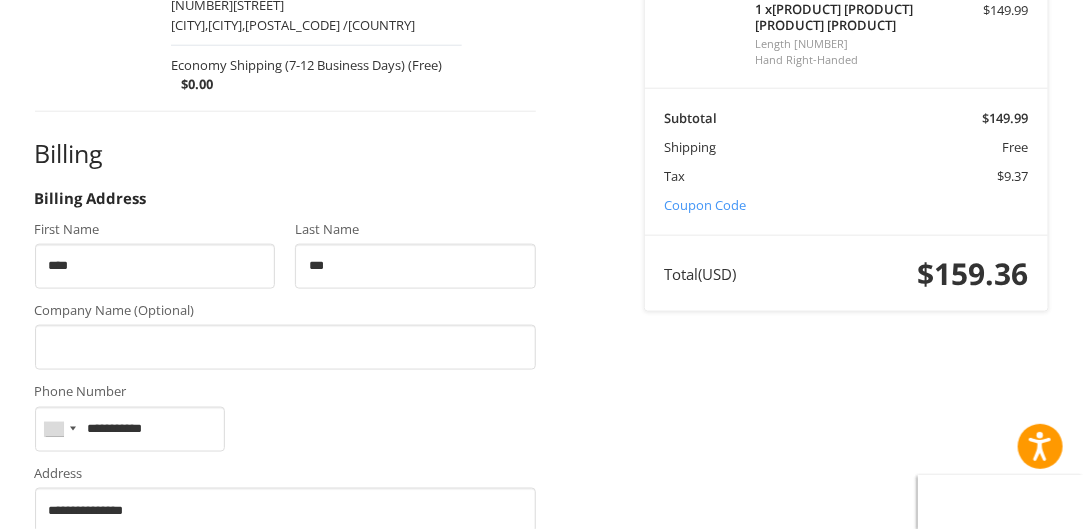 click on "*******" at bounding box center [285, 673] 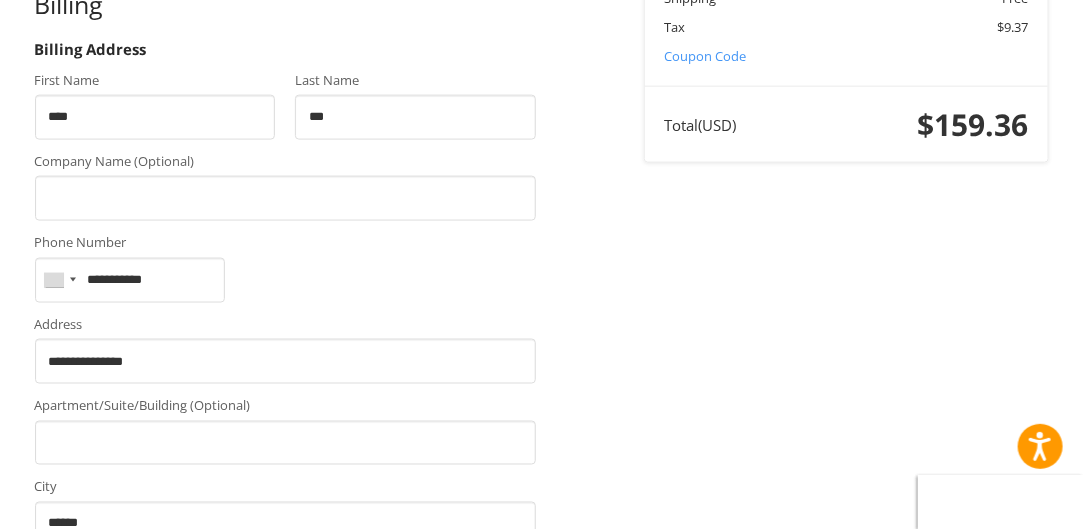 scroll, scrollTop: 854, scrollLeft: 0, axis: vertical 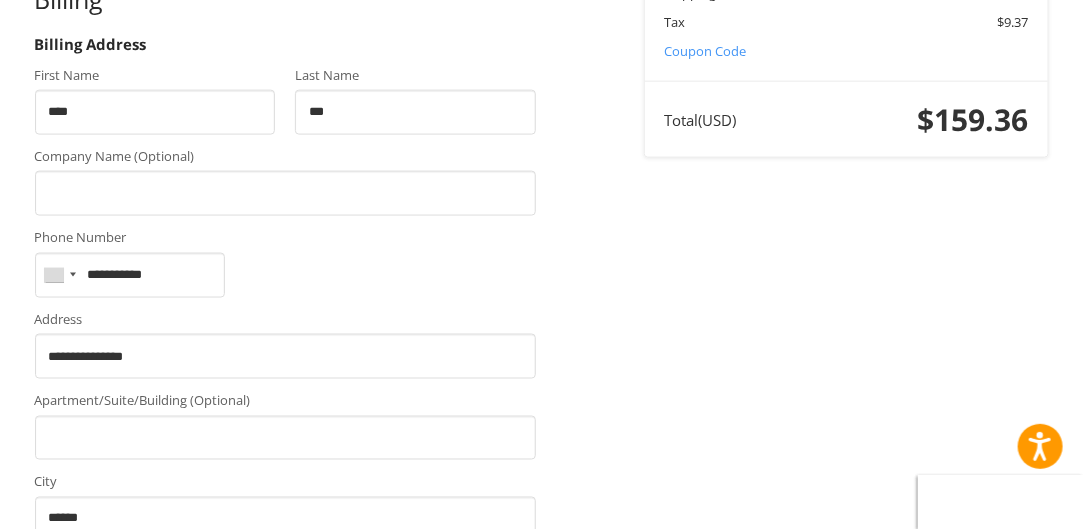 type on "*****" 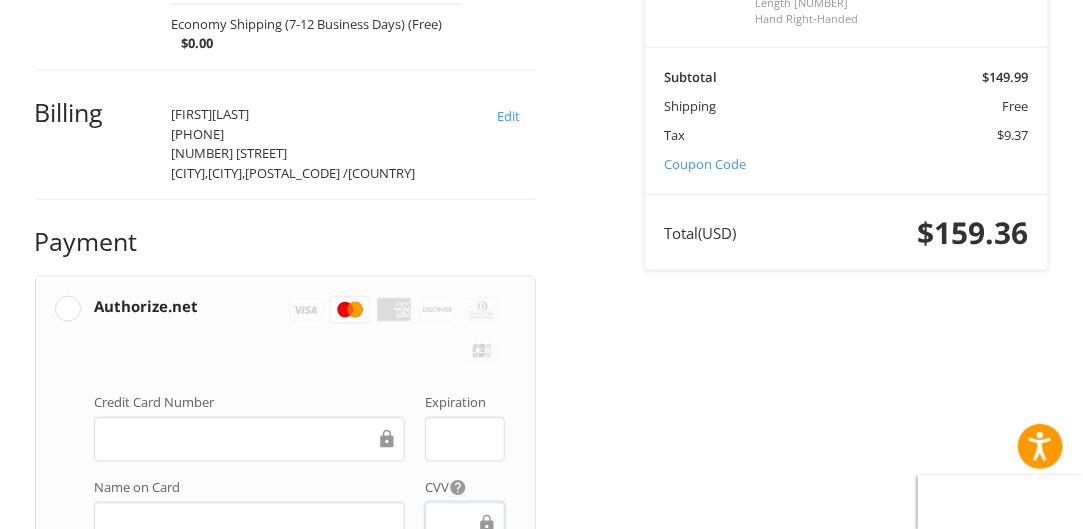 scroll, scrollTop: 750, scrollLeft: 0, axis: vertical 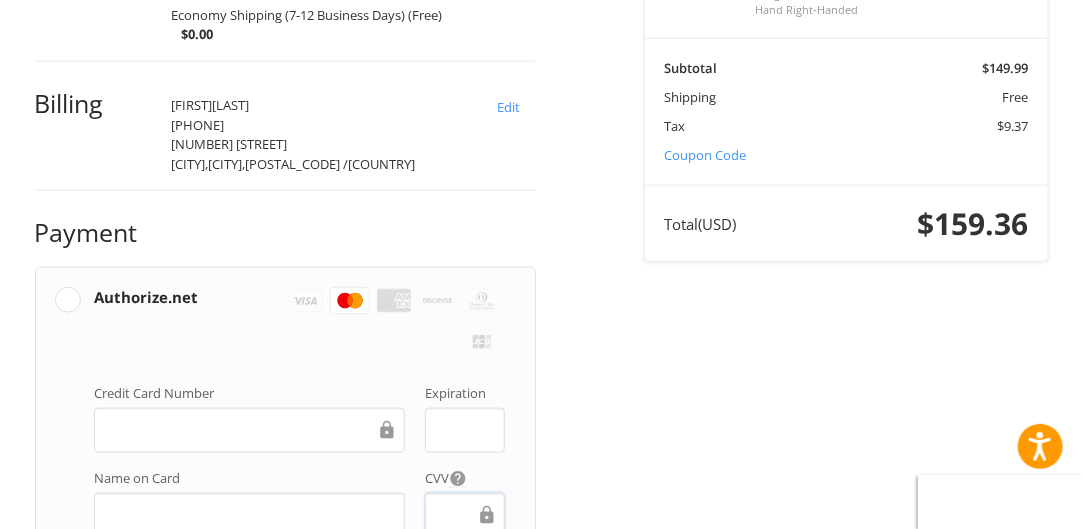 click on "Place Order" at bounding box center (285, 866) 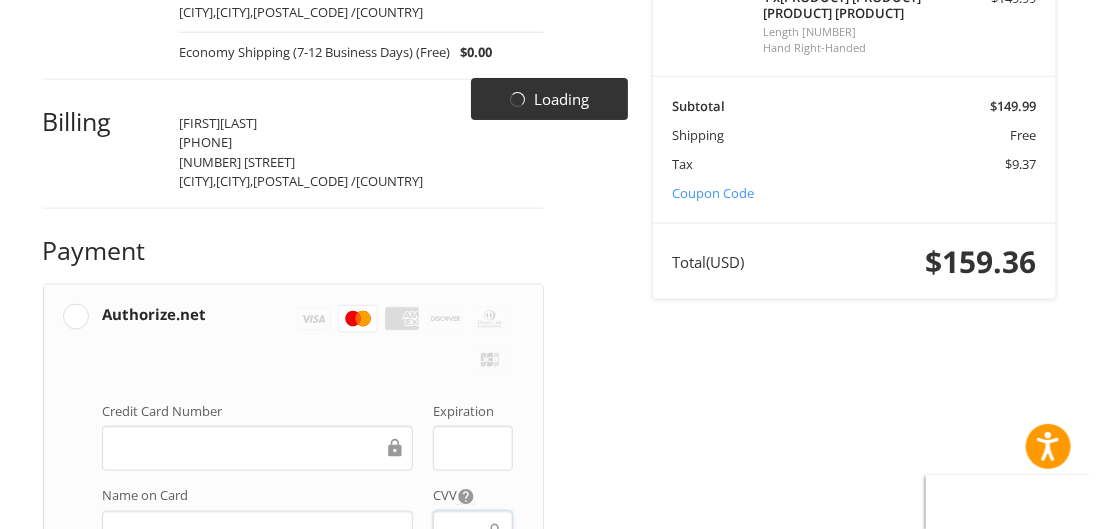 scroll, scrollTop: 0, scrollLeft: 0, axis: both 